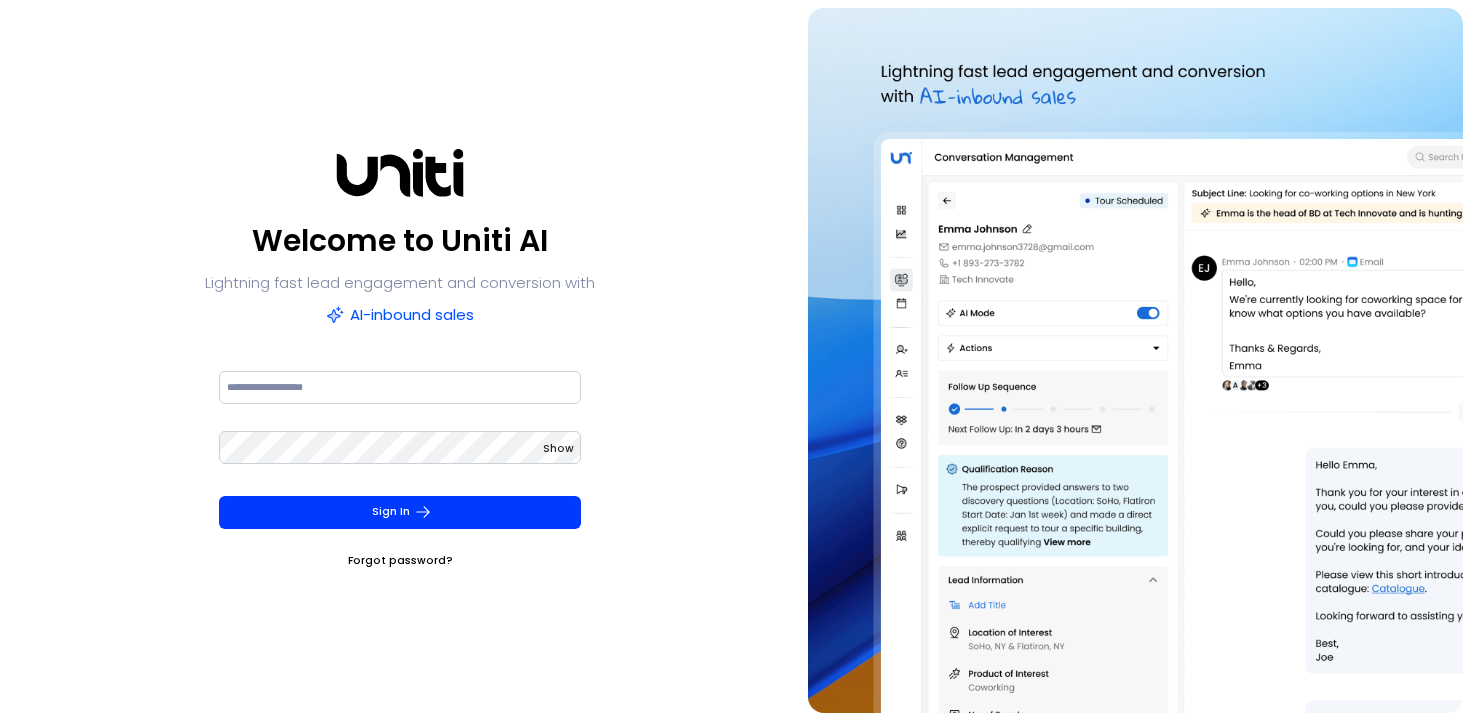 scroll, scrollTop: 0, scrollLeft: 0, axis: both 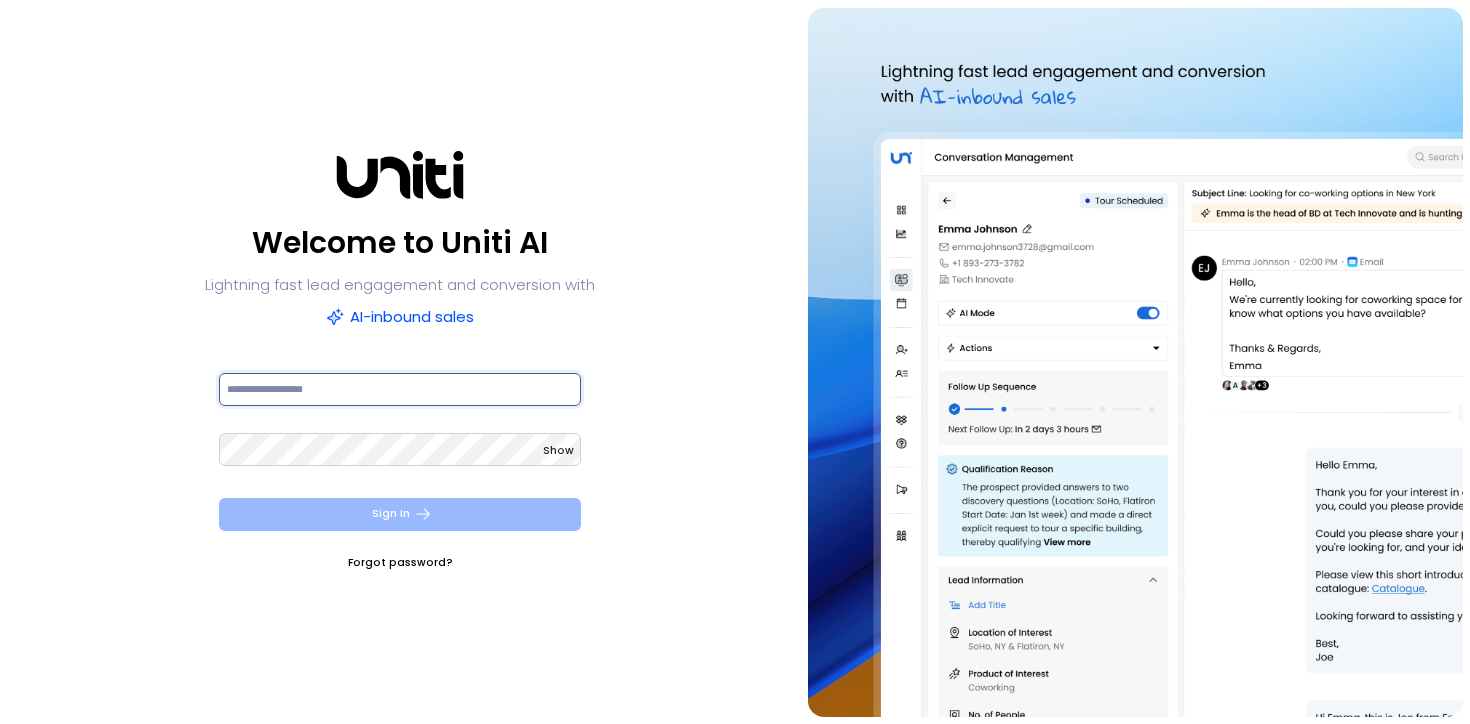 type on "**********" 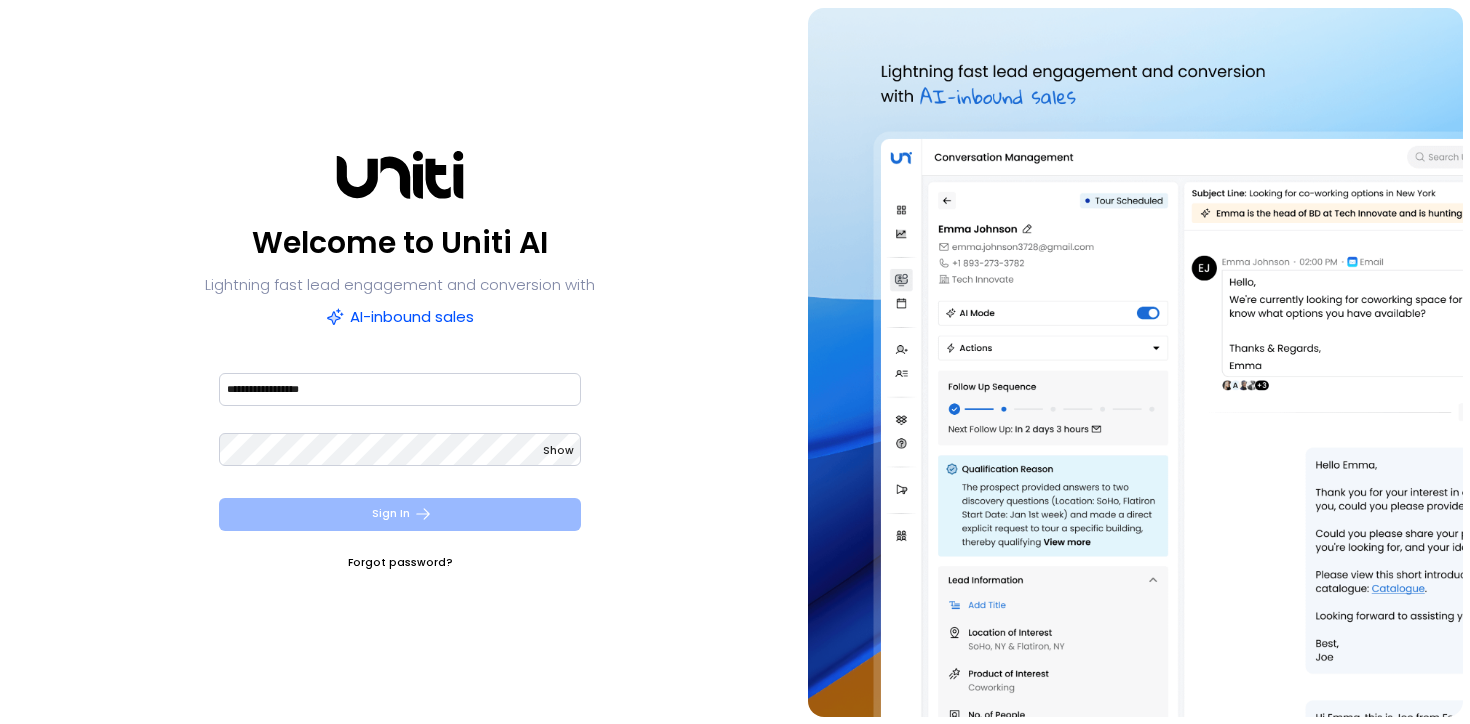 click on "Sign In" at bounding box center [400, 514] 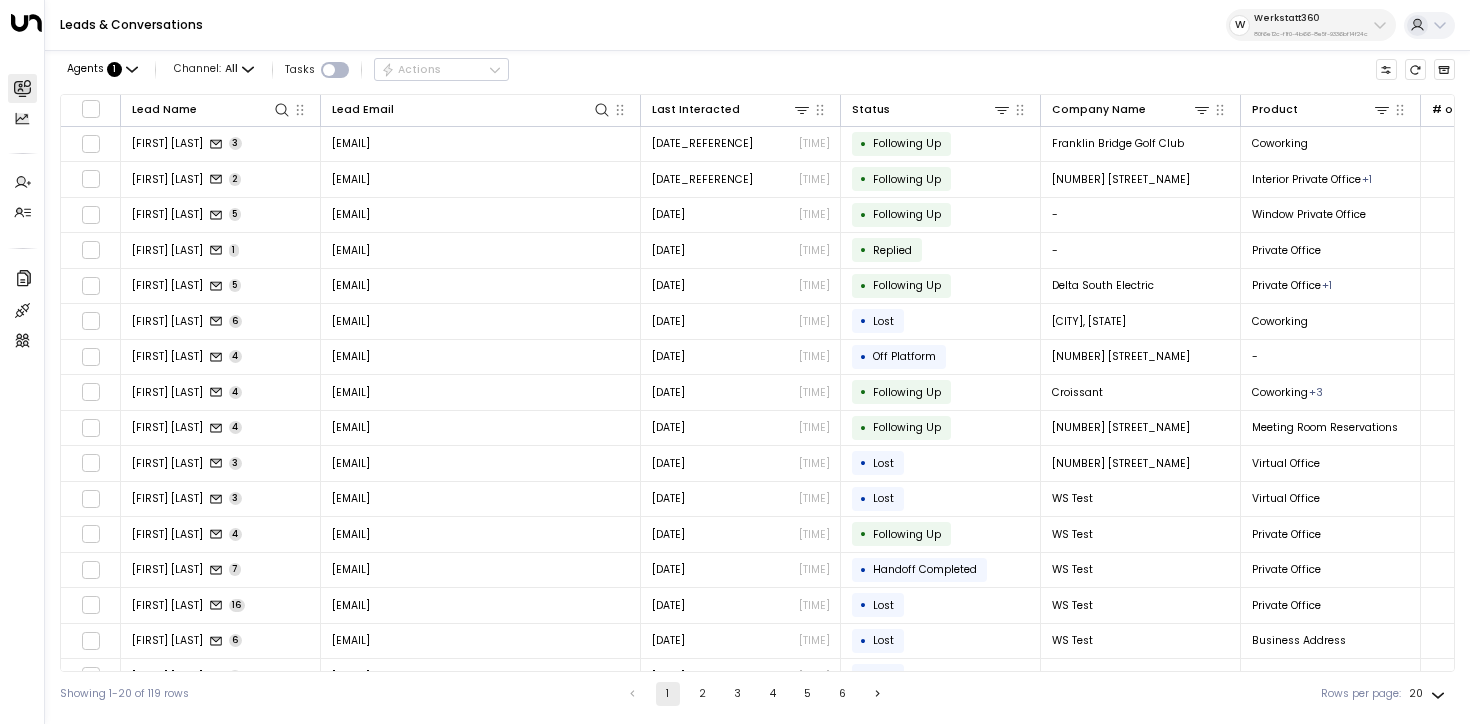 scroll, scrollTop: 0, scrollLeft: 0, axis: both 